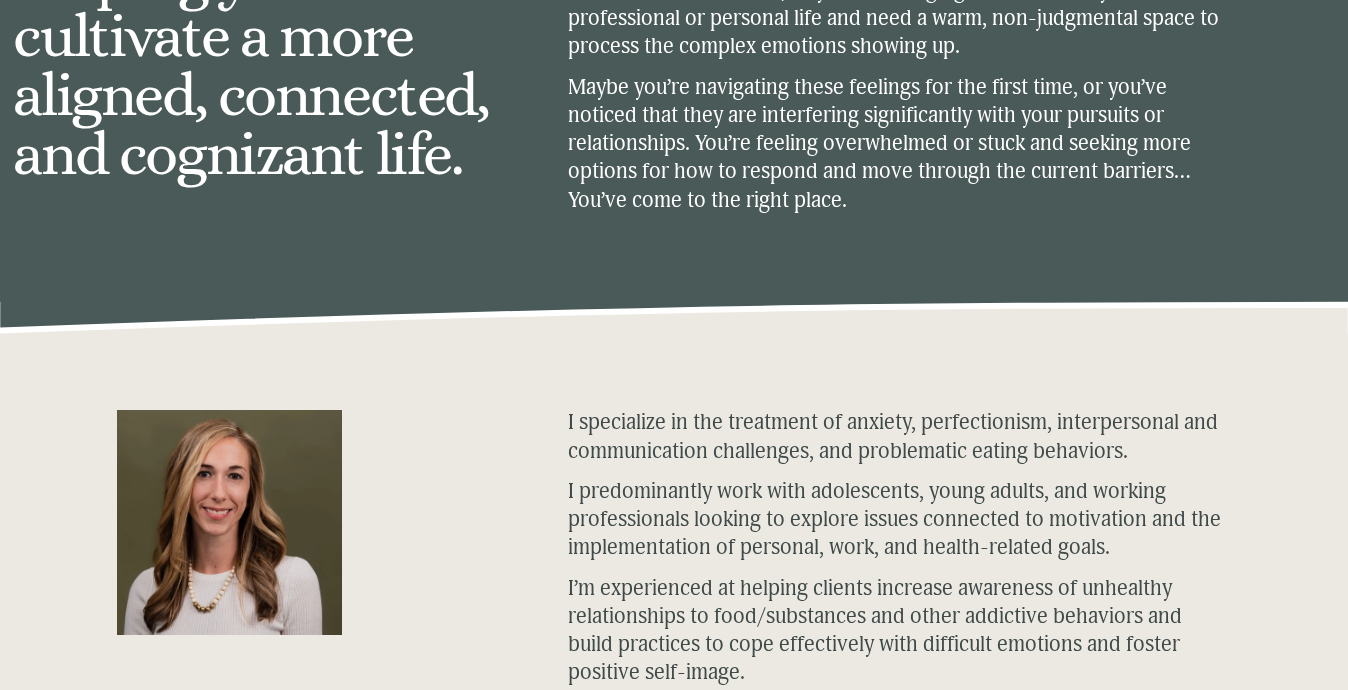 scroll, scrollTop: 0, scrollLeft: 0, axis: both 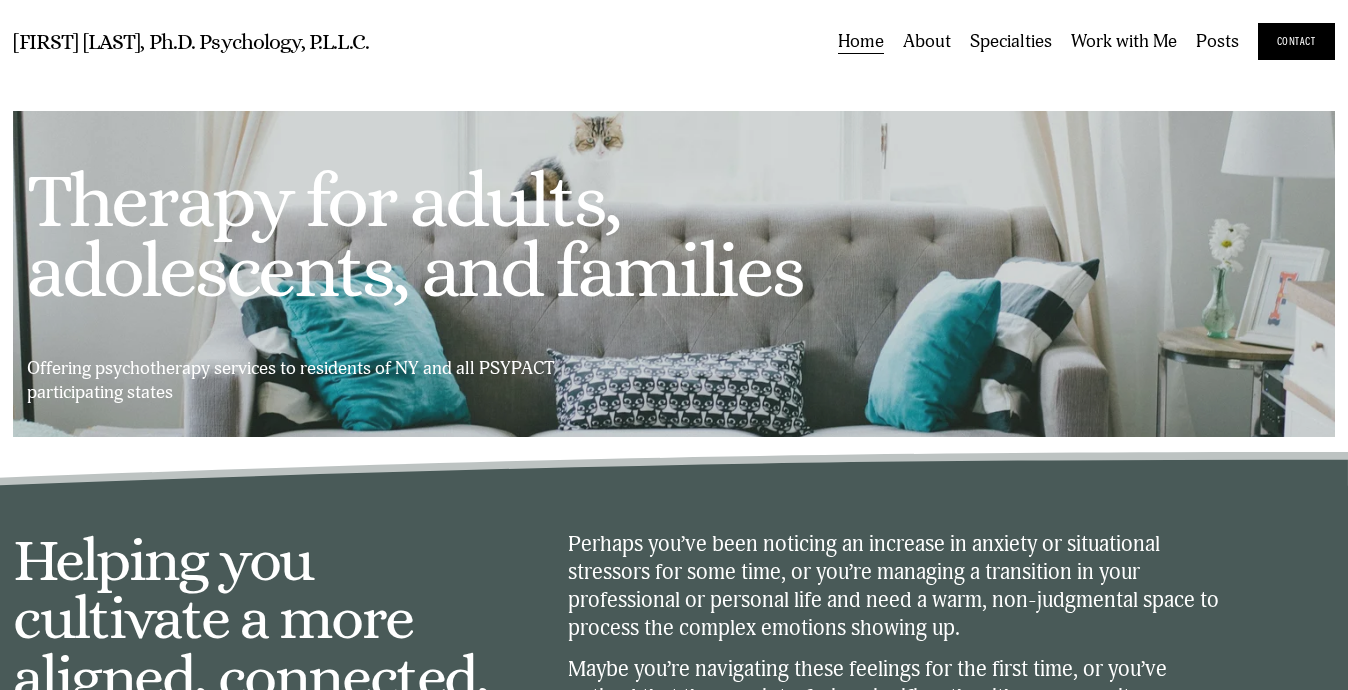 click on "About" at bounding box center [927, 42] 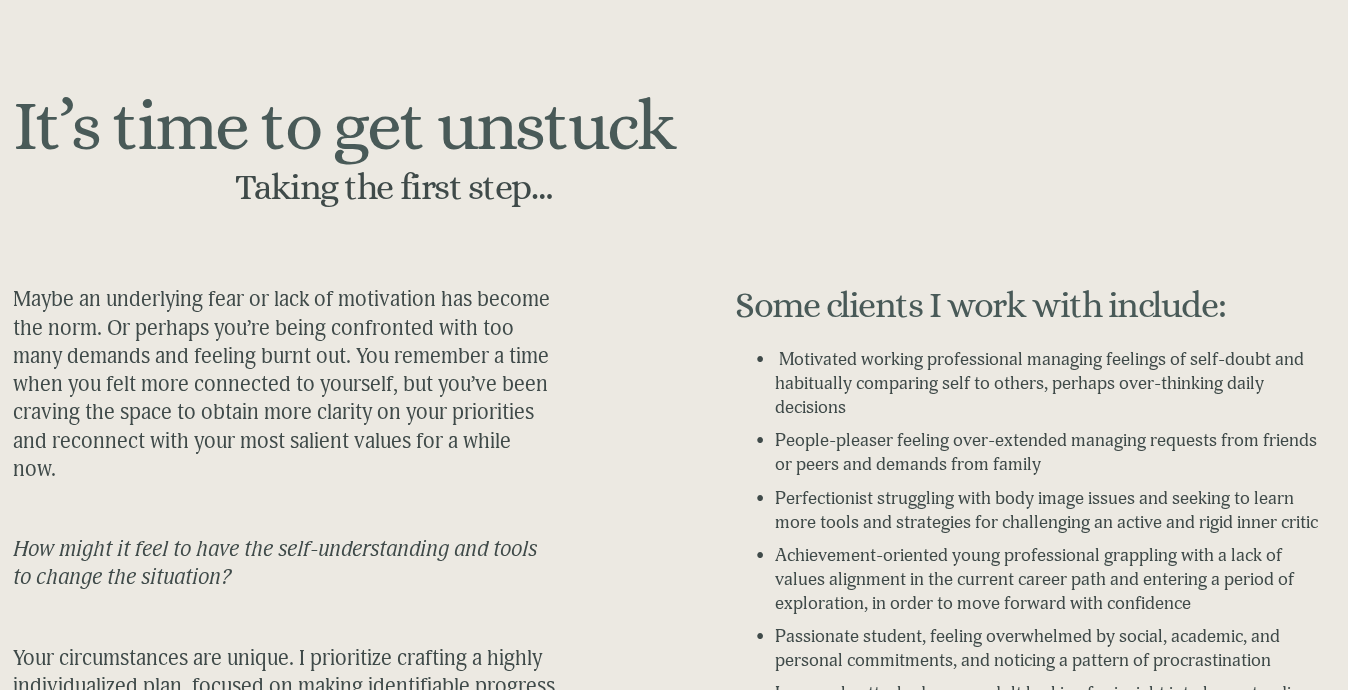 scroll, scrollTop: 0, scrollLeft: 0, axis: both 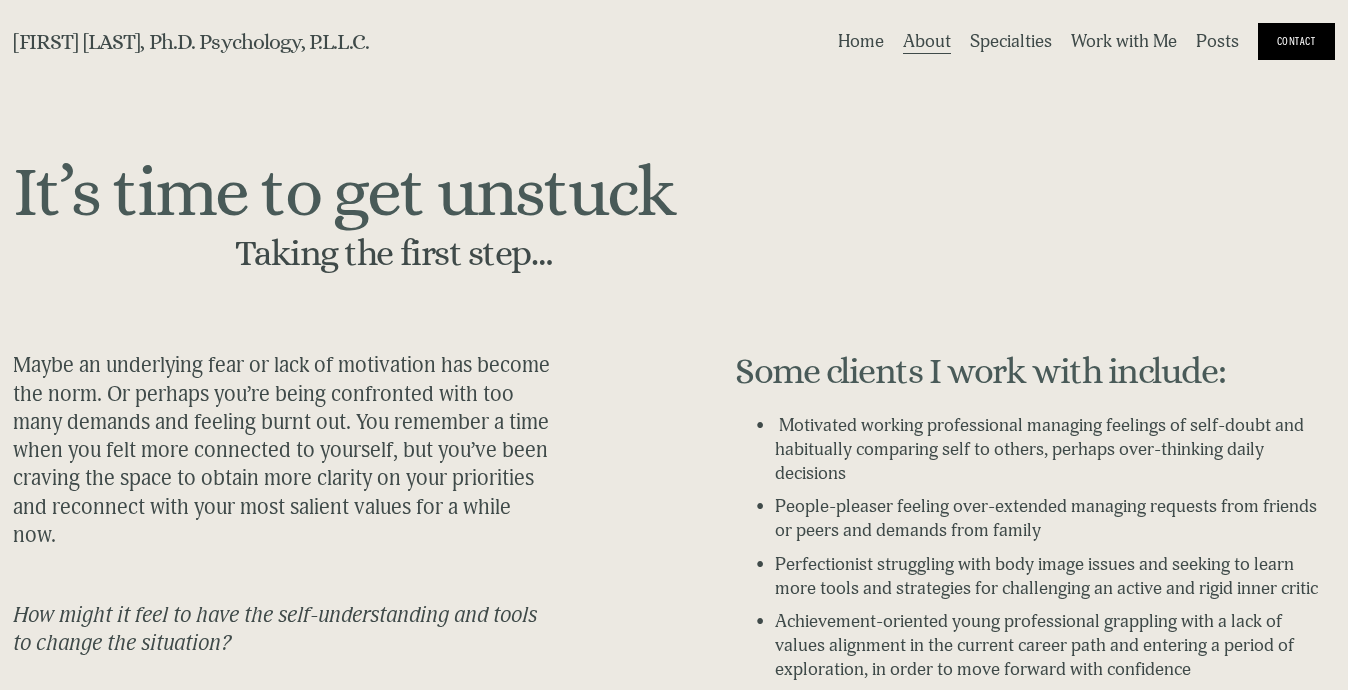 click on "Work with Me" at bounding box center [1124, 42] 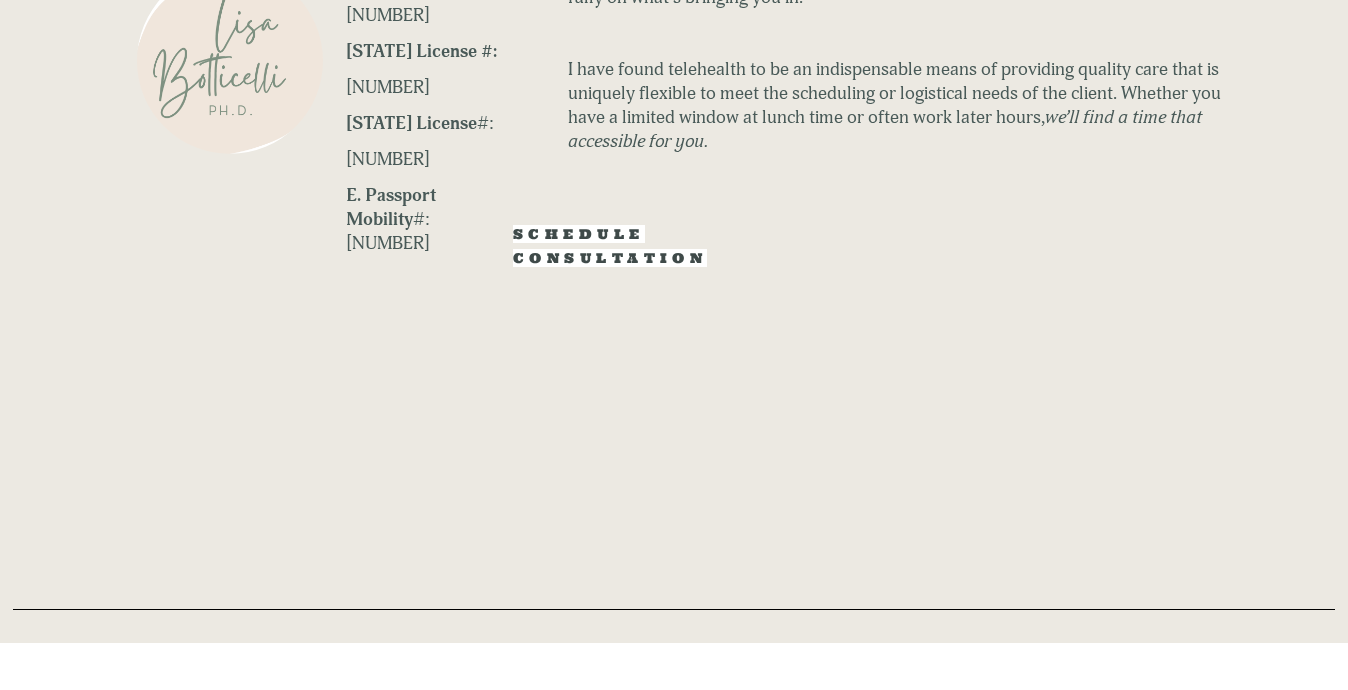 scroll, scrollTop: 1491, scrollLeft: 0, axis: vertical 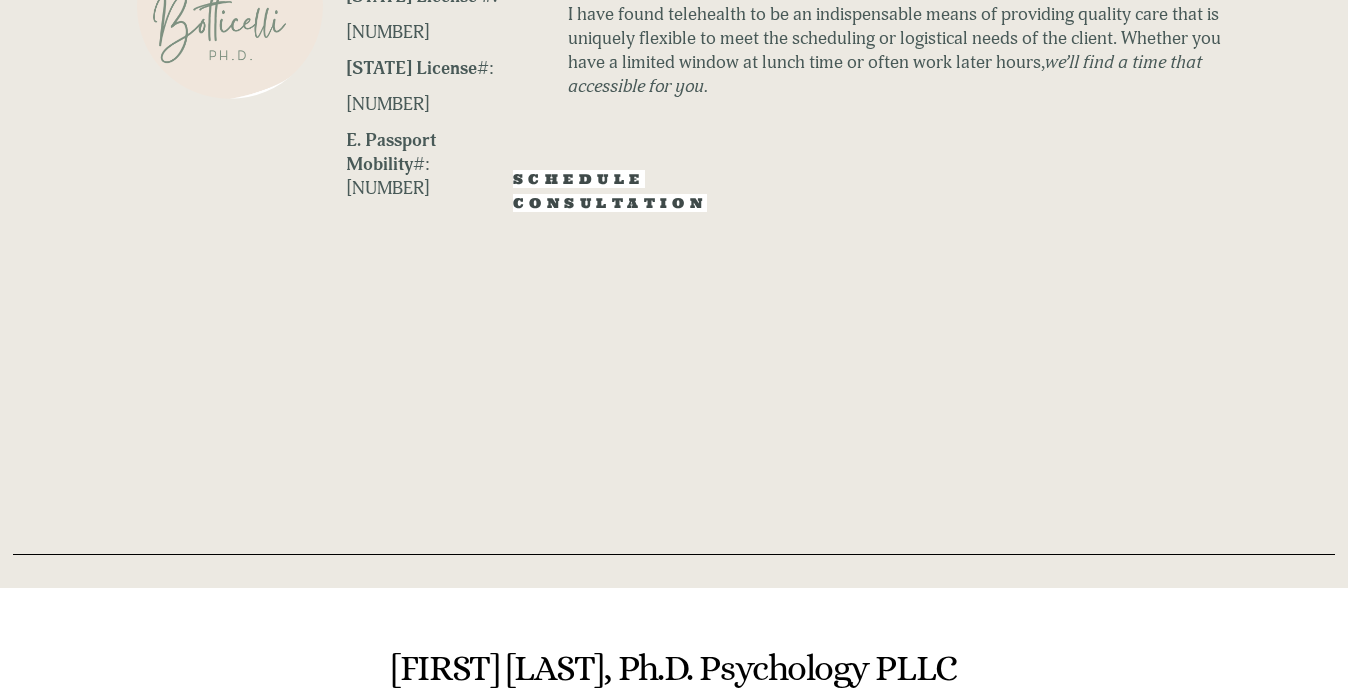 click on "SCHEDULE CONSULTATION" at bounding box center (610, 203) 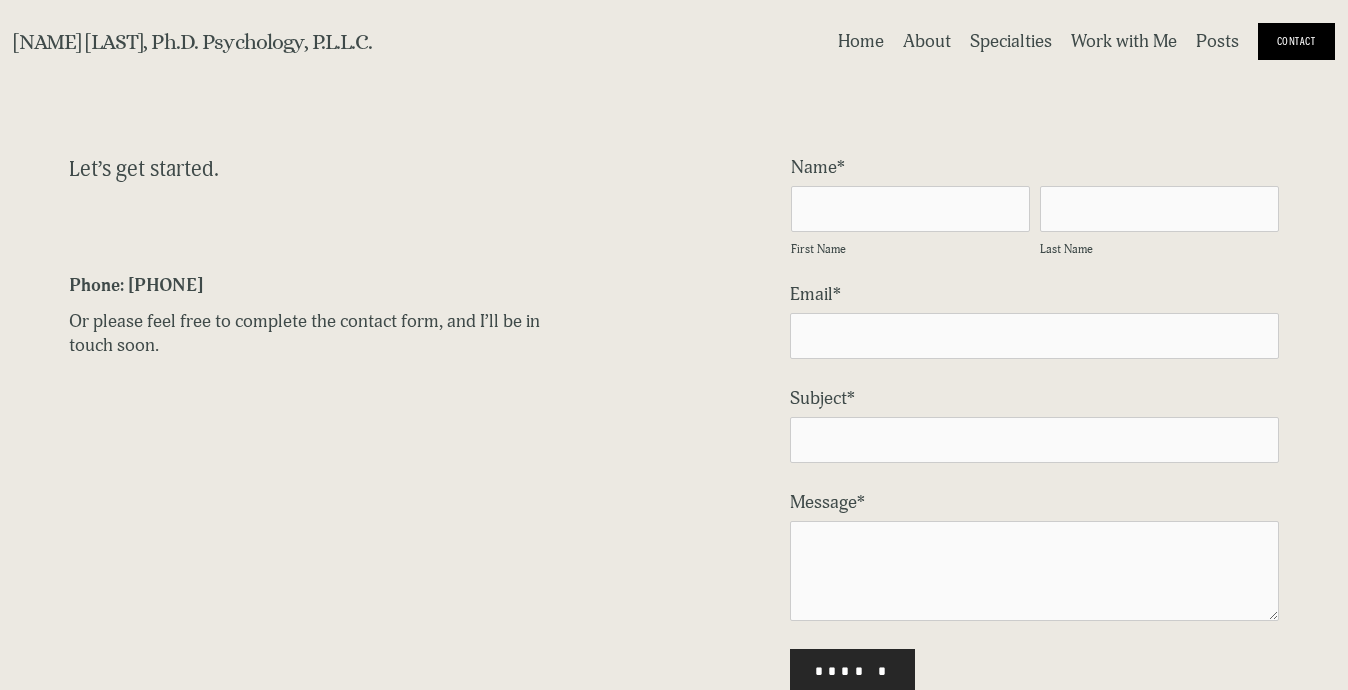 scroll, scrollTop: 0, scrollLeft: 0, axis: both 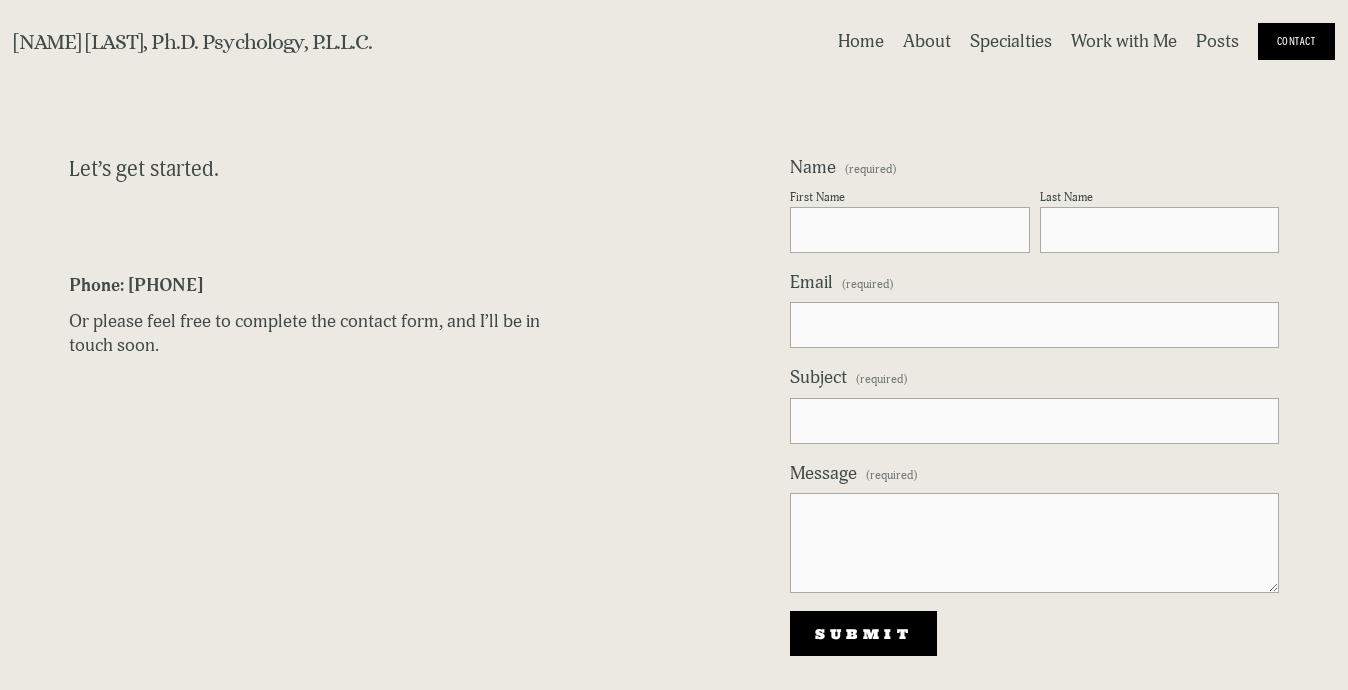 click on "First Name" at bounding box center (909, 230) 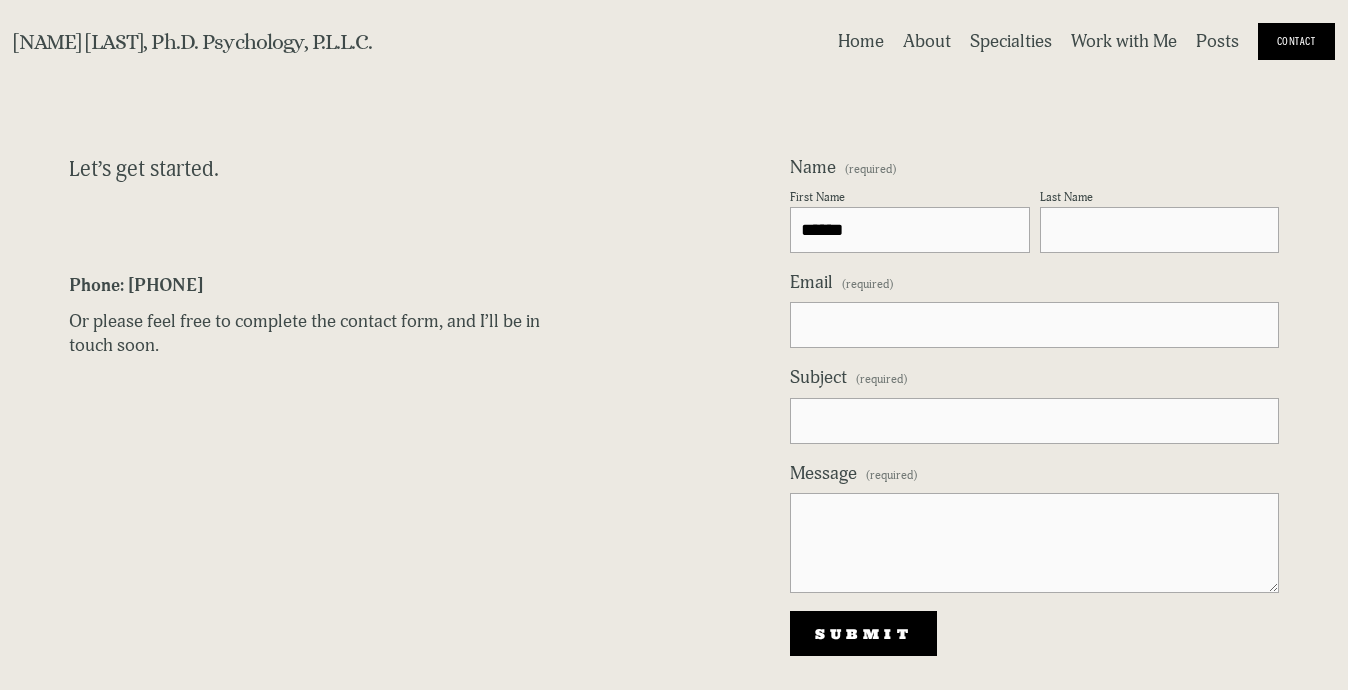 type on "******" 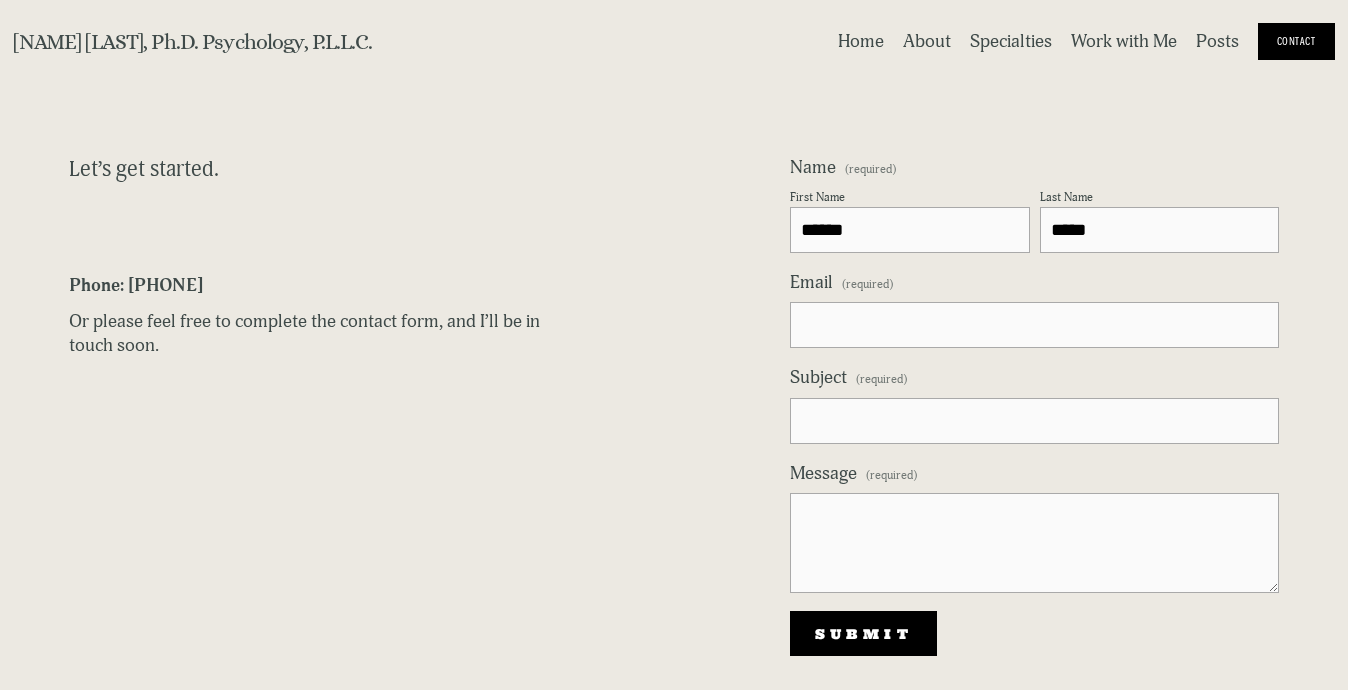 type on "*****" 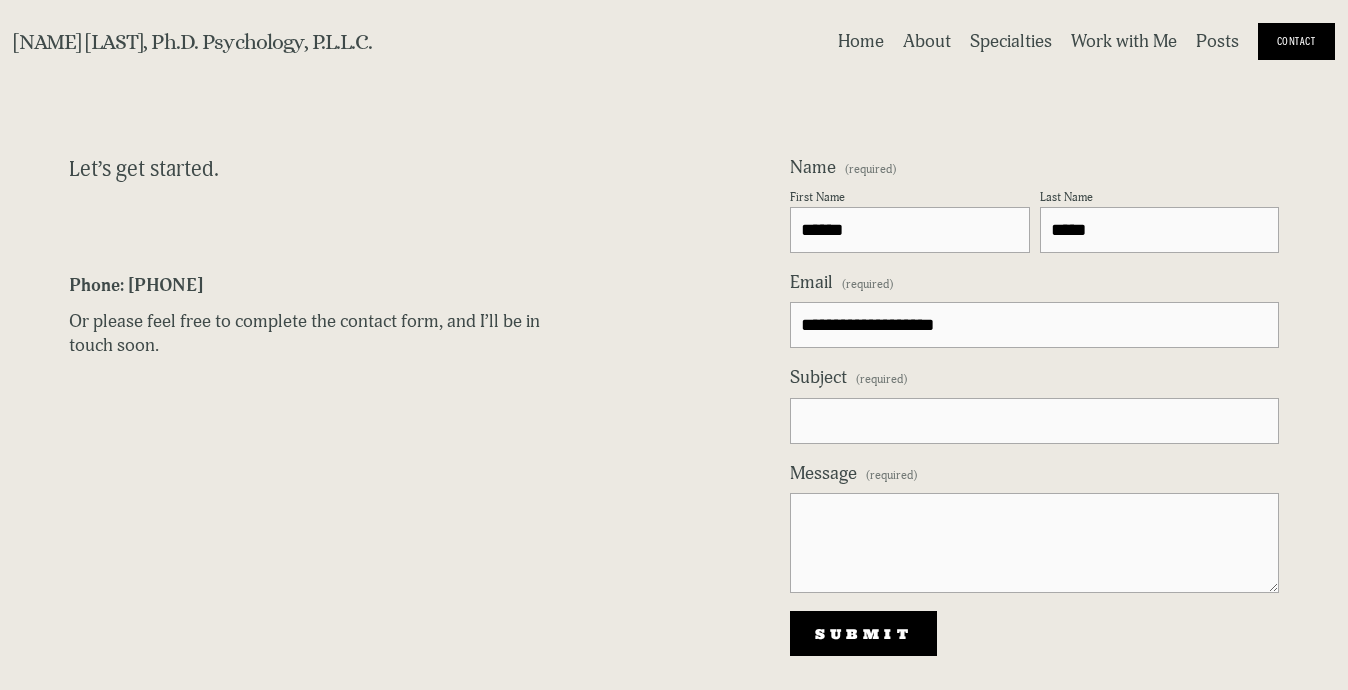 type on "**********" 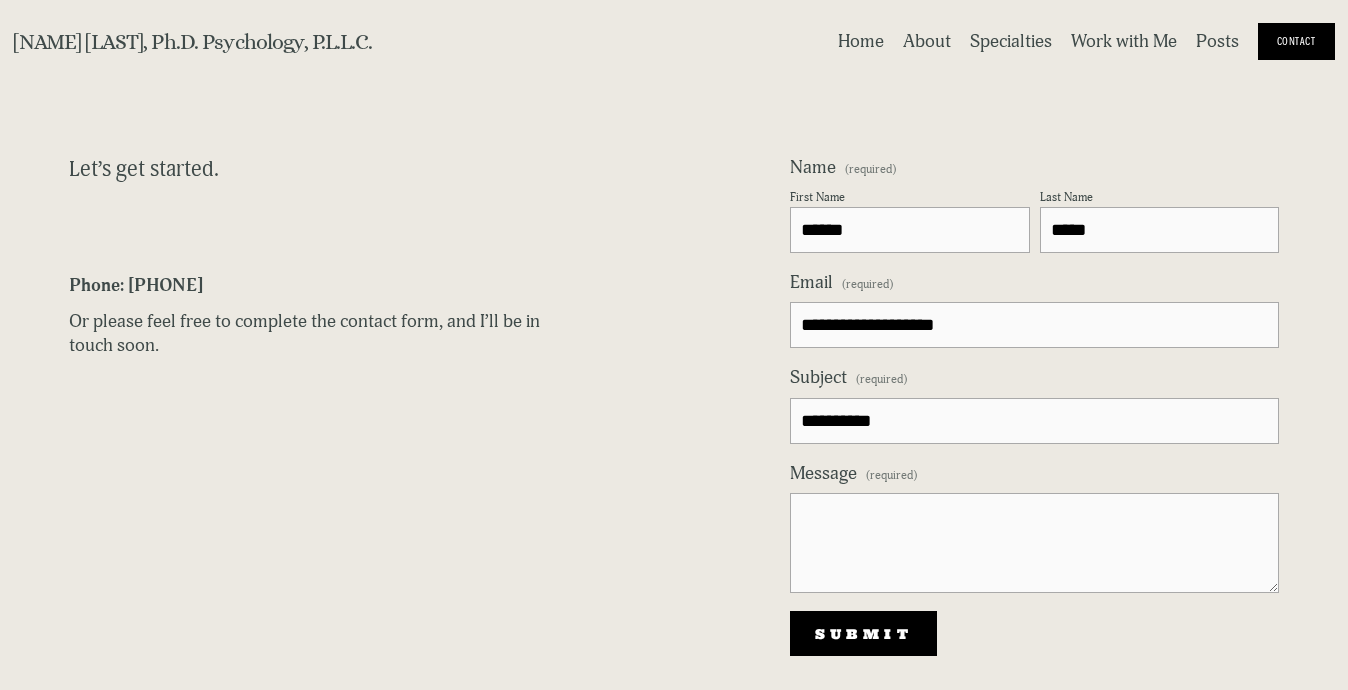 type on "**********" 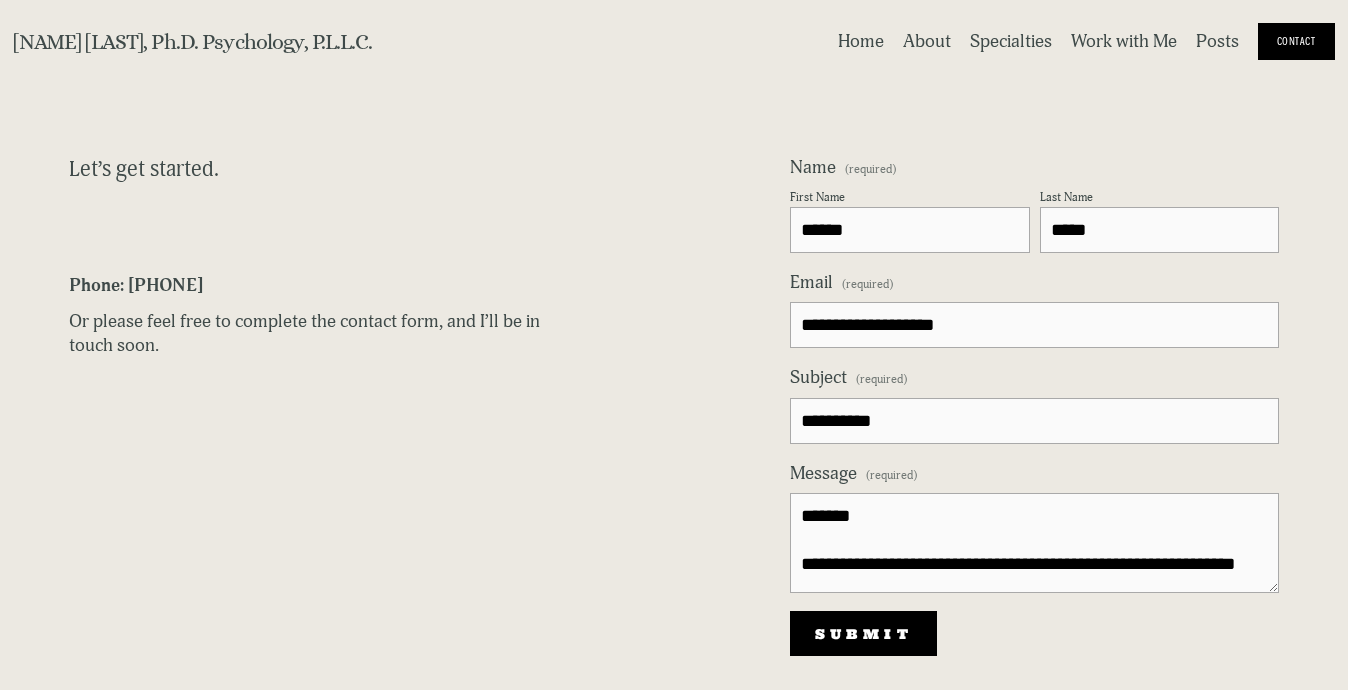 scroll, scrollTop: 8, scrollLeft: 0, axis: vertical 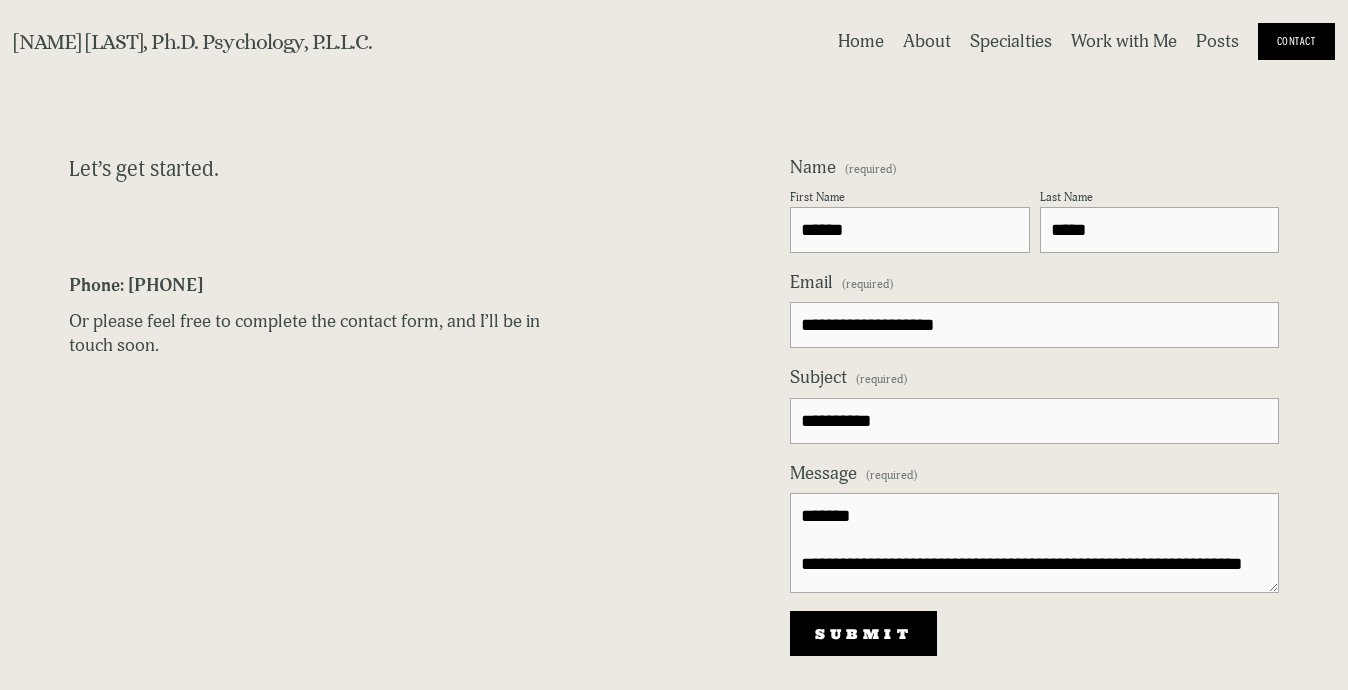 click on "**********" at bounding box center [1034, 543] 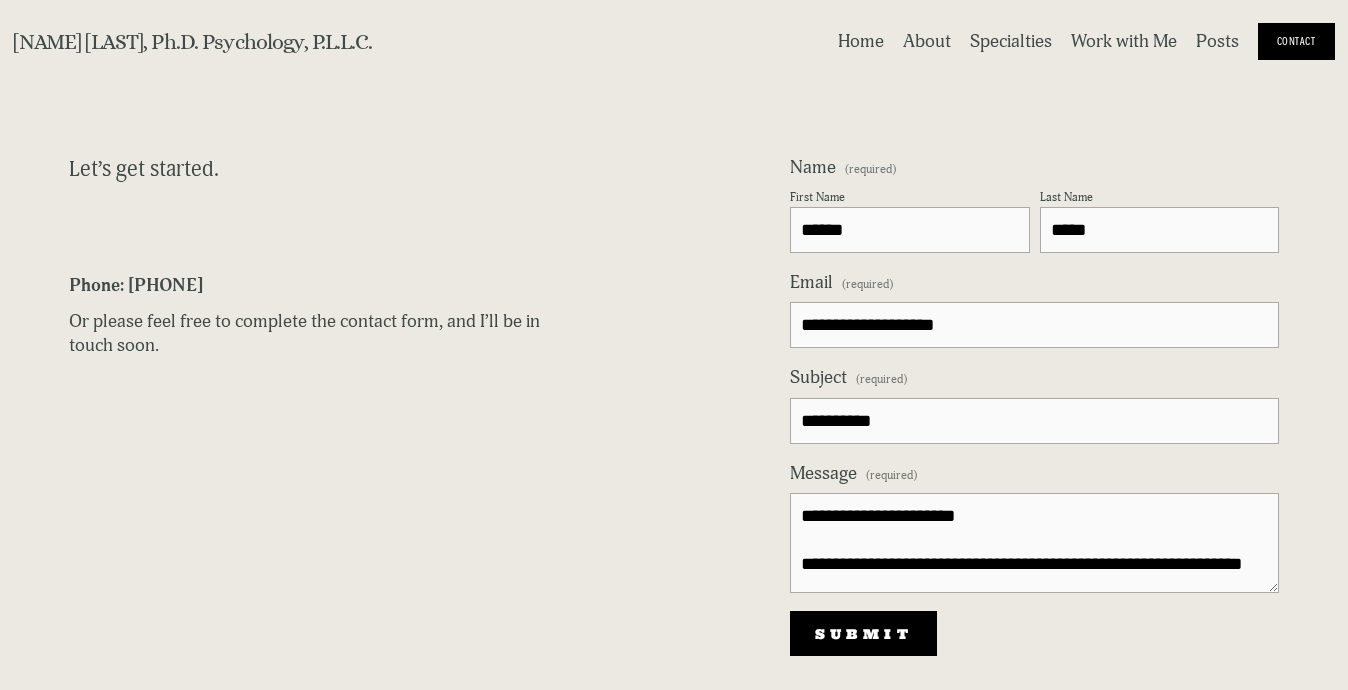 scroll, scrollTop: 18, scrollLeft: 0, axis: vertical 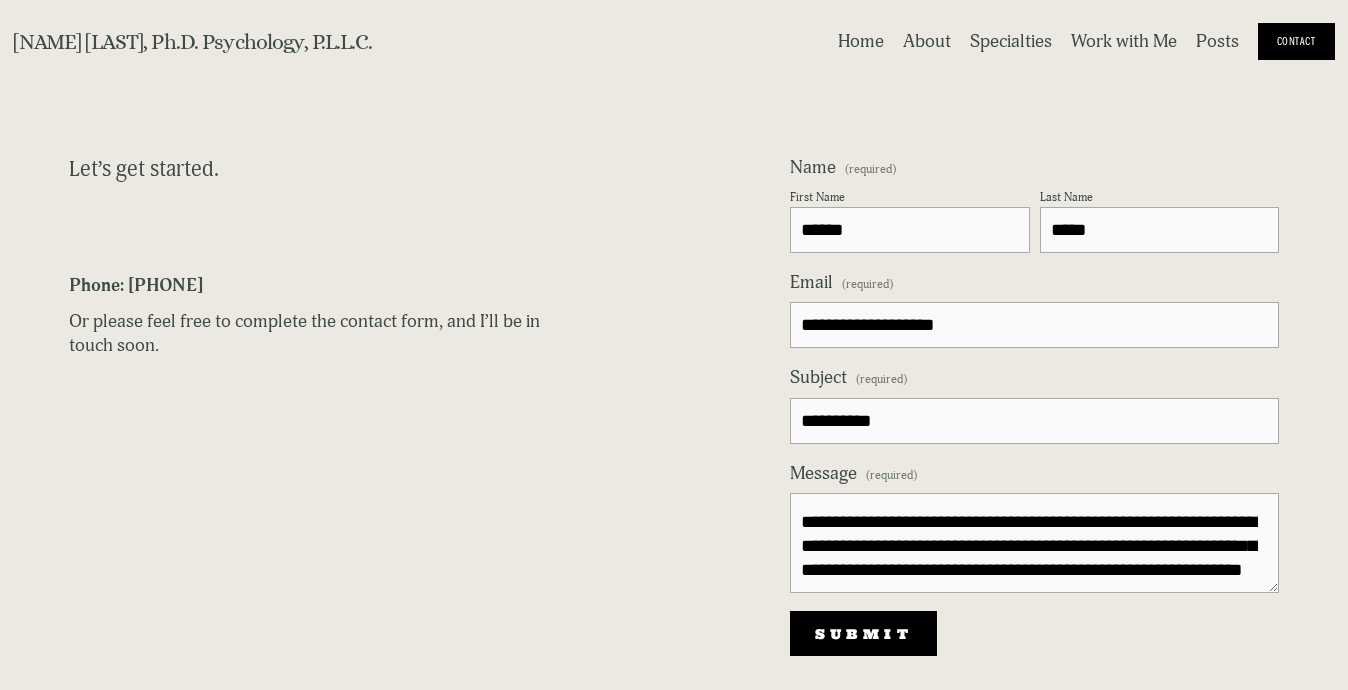 click on "**********" at bounding box center (1034, 543) 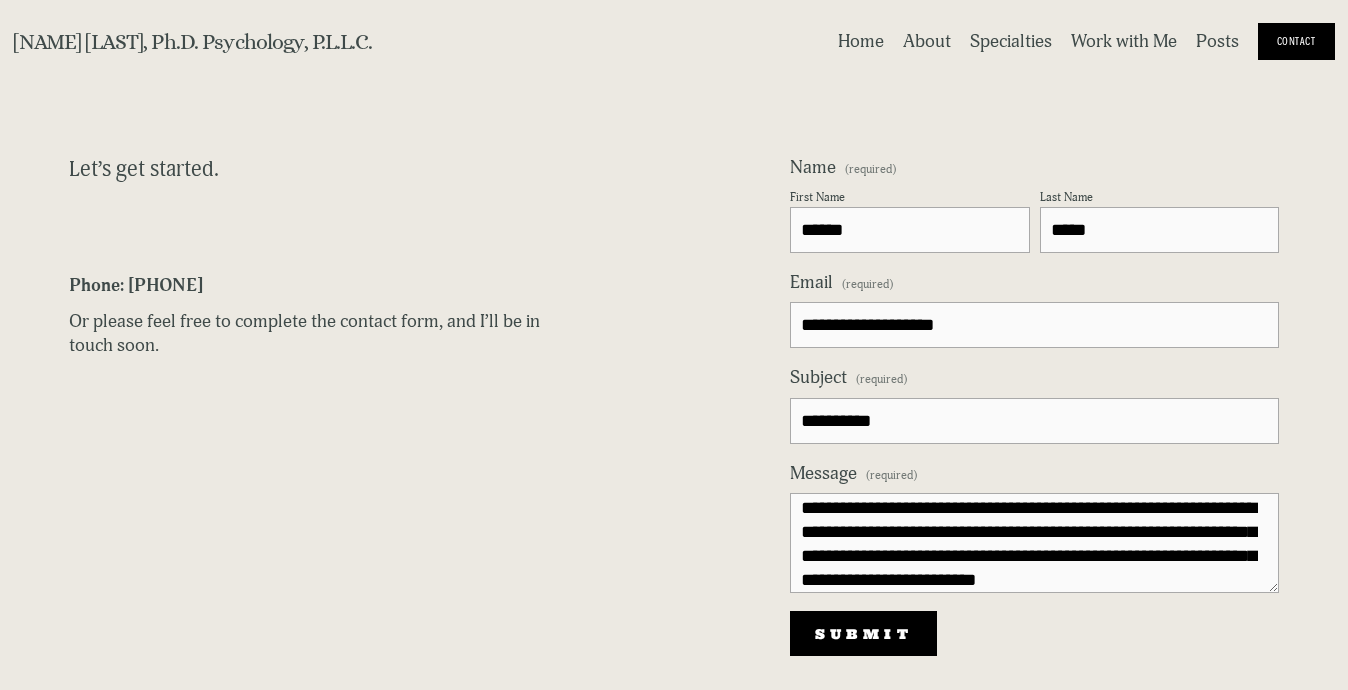 click on "**********" at bounding box center (1034, 543) 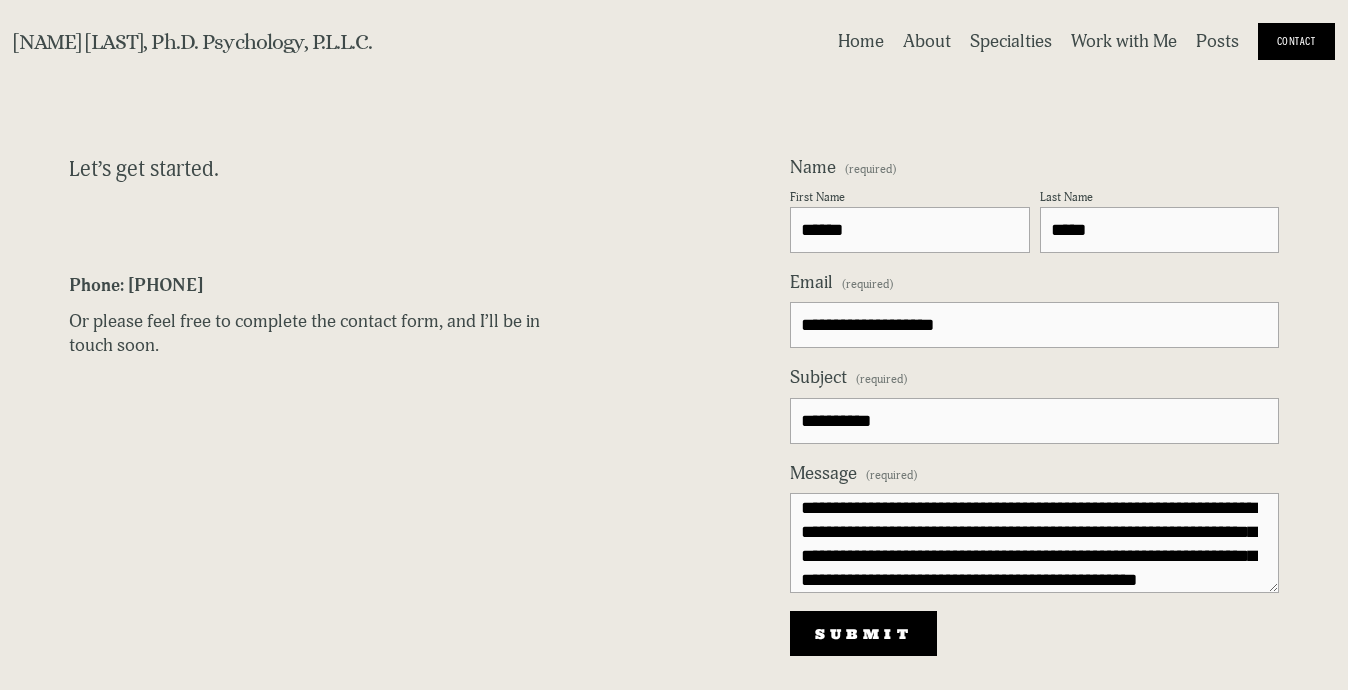 scroll, scrollTop: 80, scrollLeft: 0, axis: vertical 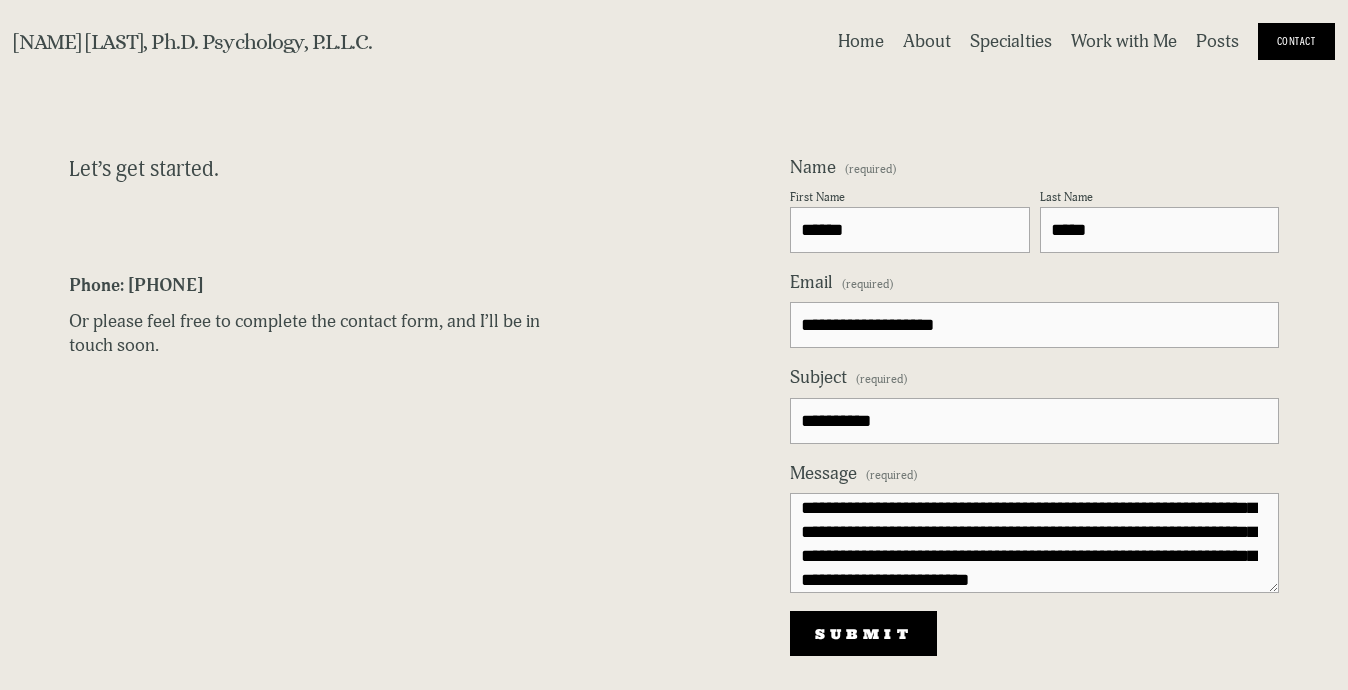 click on "**********" at bounding box center [1034, 543] 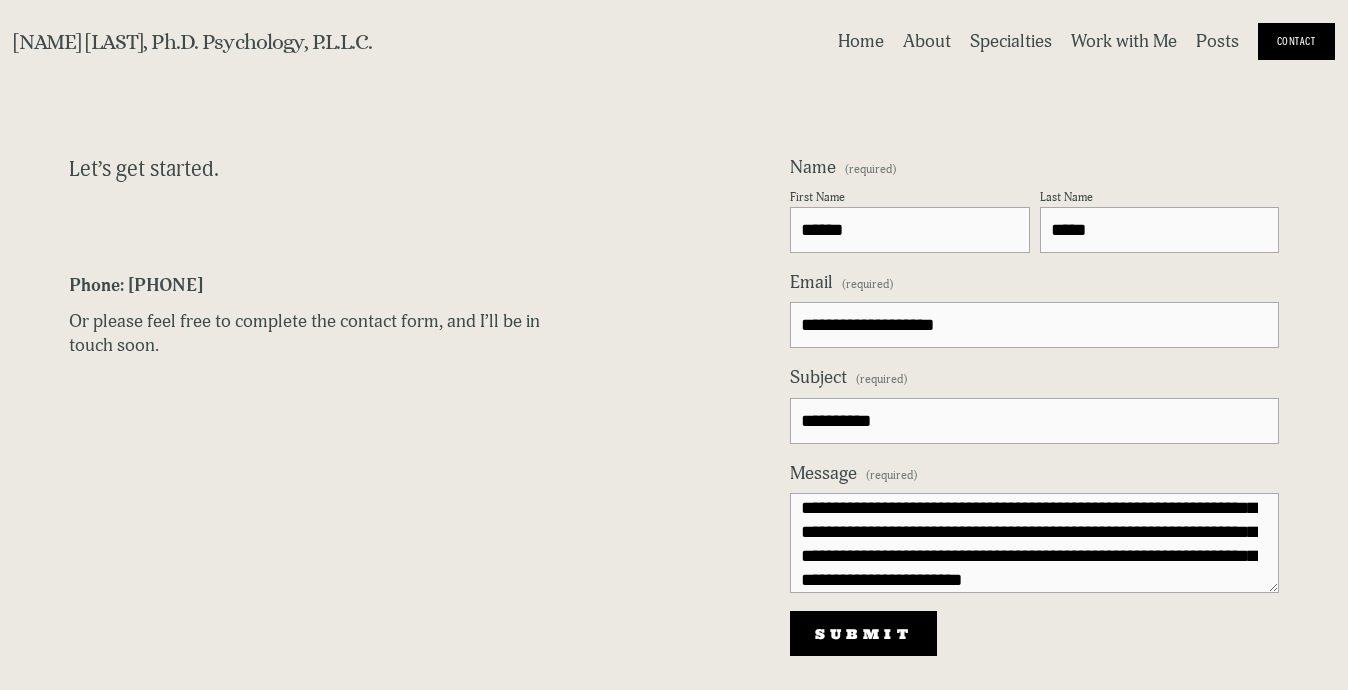 click on "**********" at bounding box center [1034, 543] 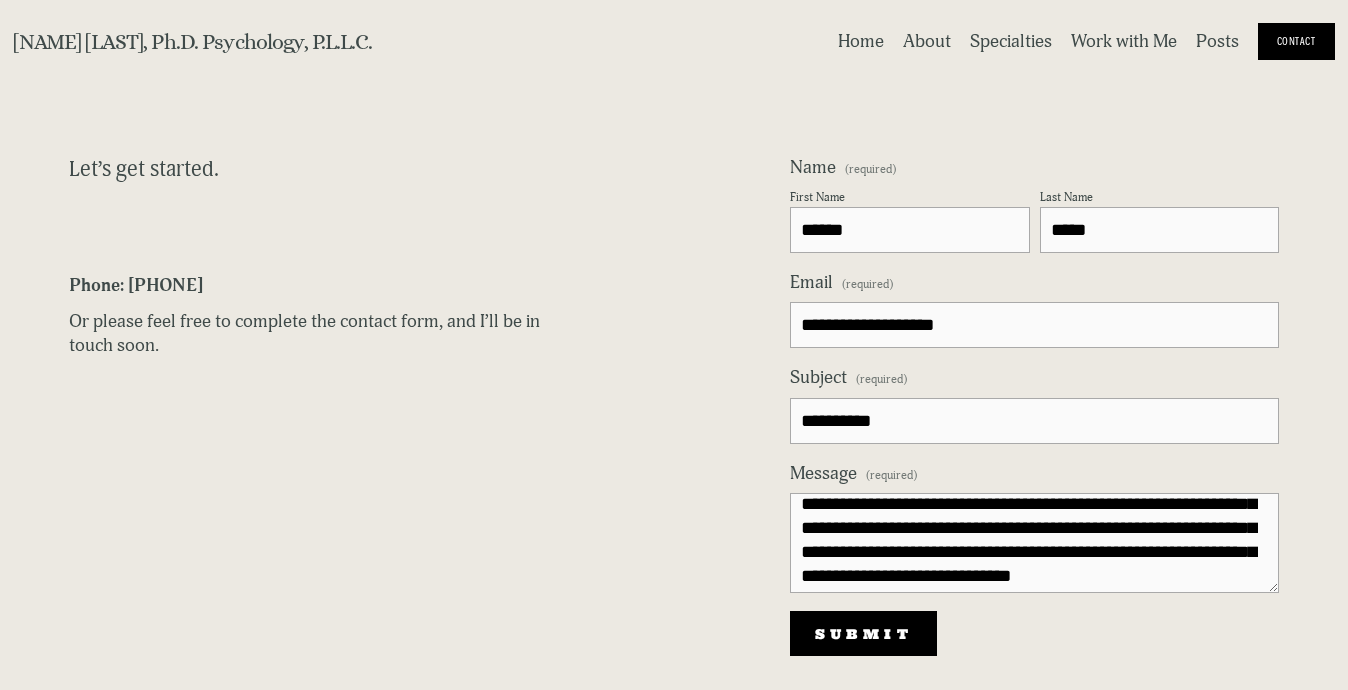 scroll, scrollTop: 0, scrollLeft: 0, axis: both 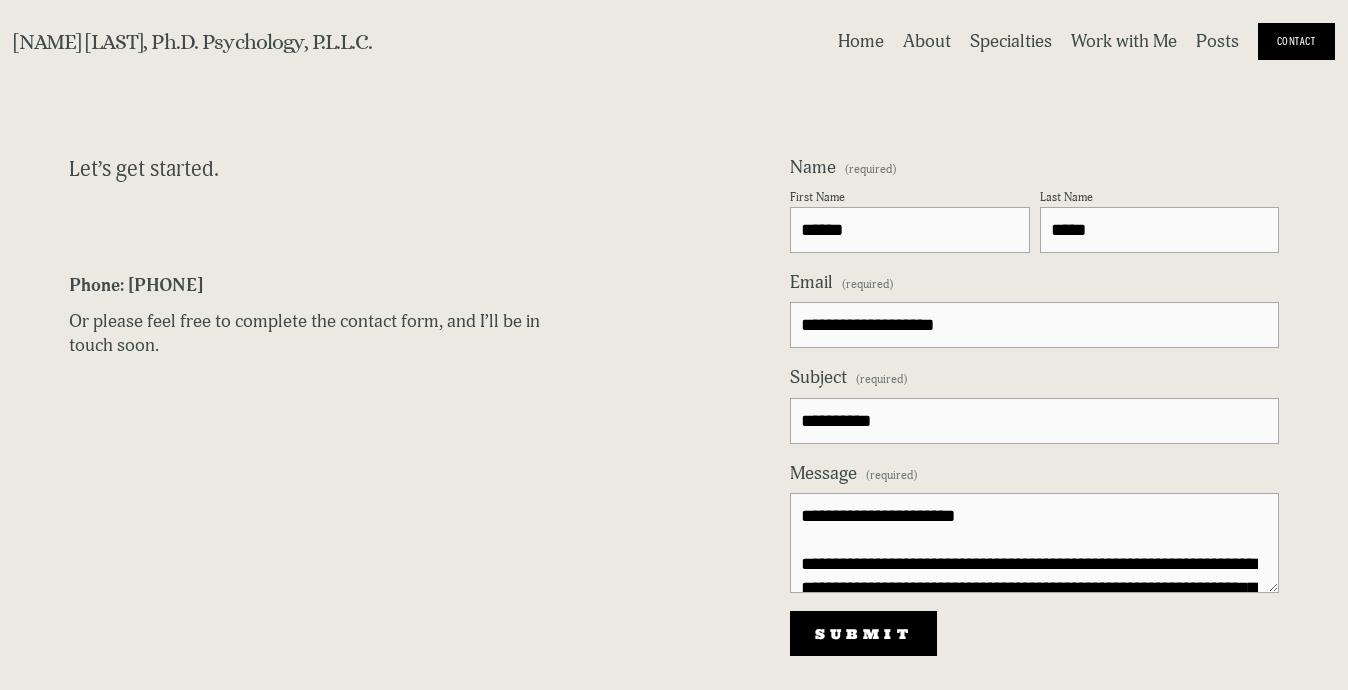 type on "**********" 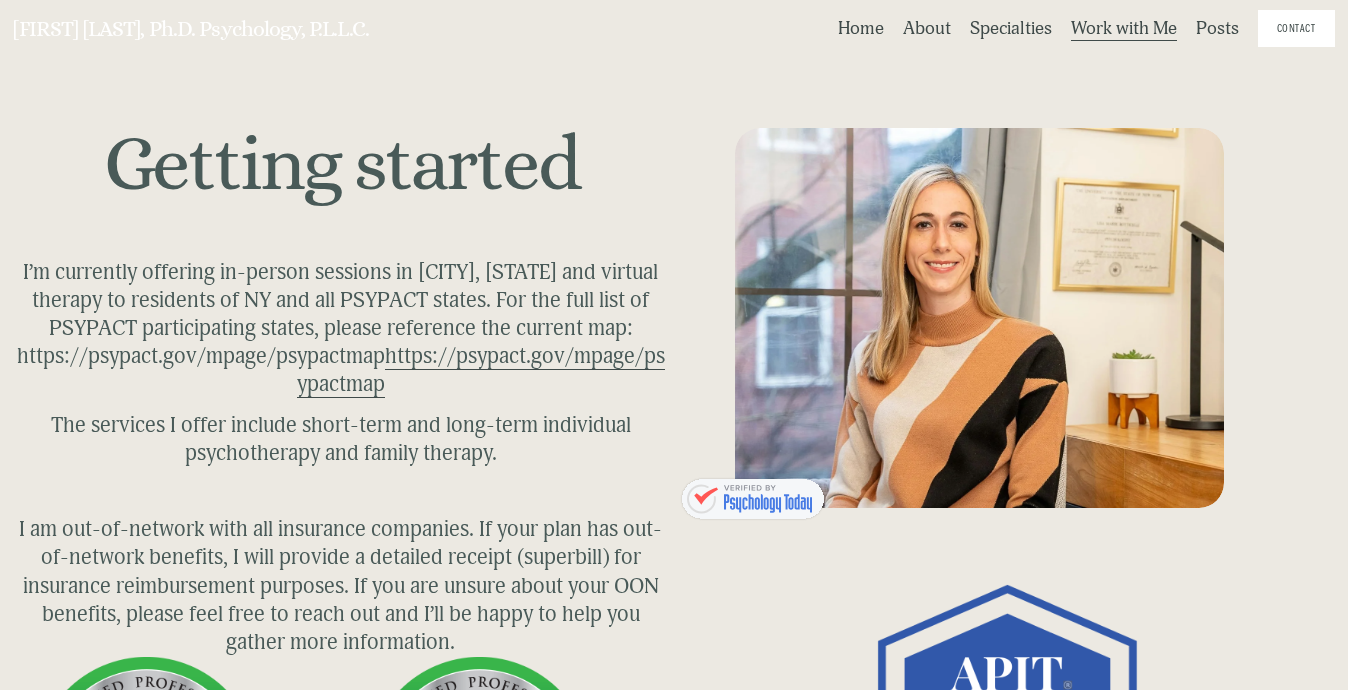 scroll, scrollTop: 0, scrollLeft: 0, axis: both 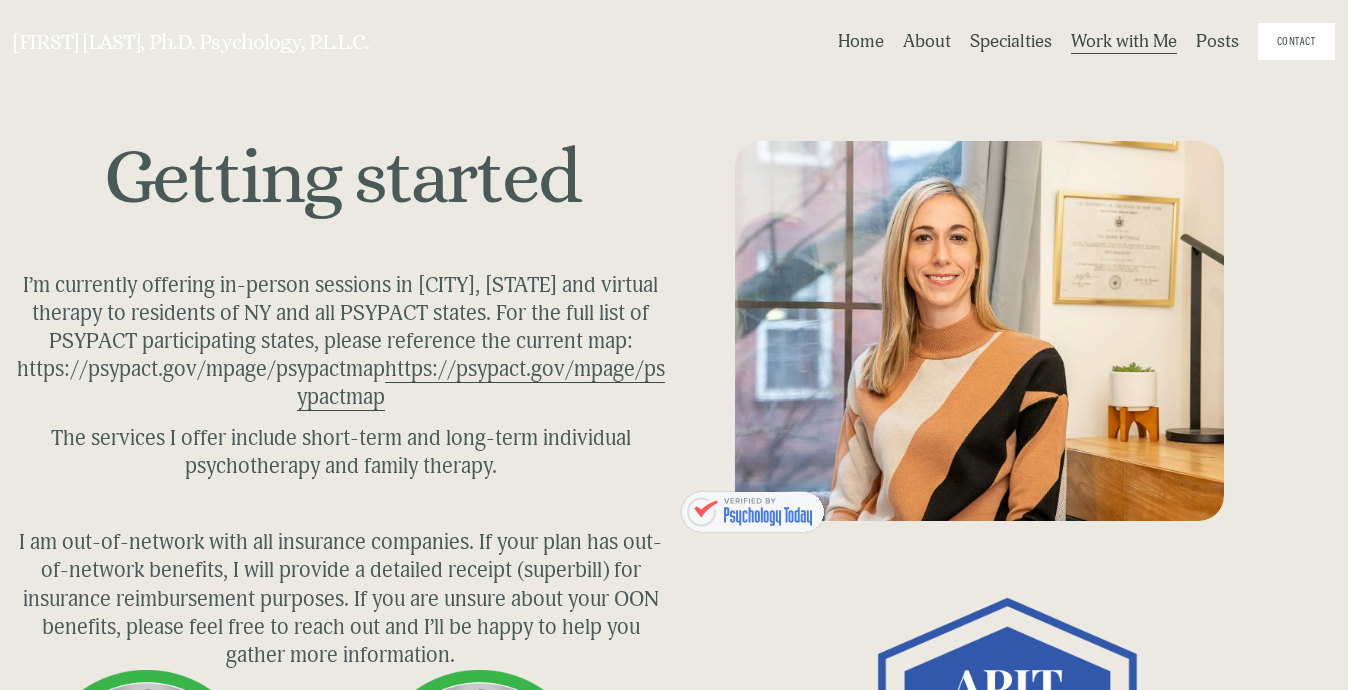 click on "Specialties" at bounding box center (1011, 42) 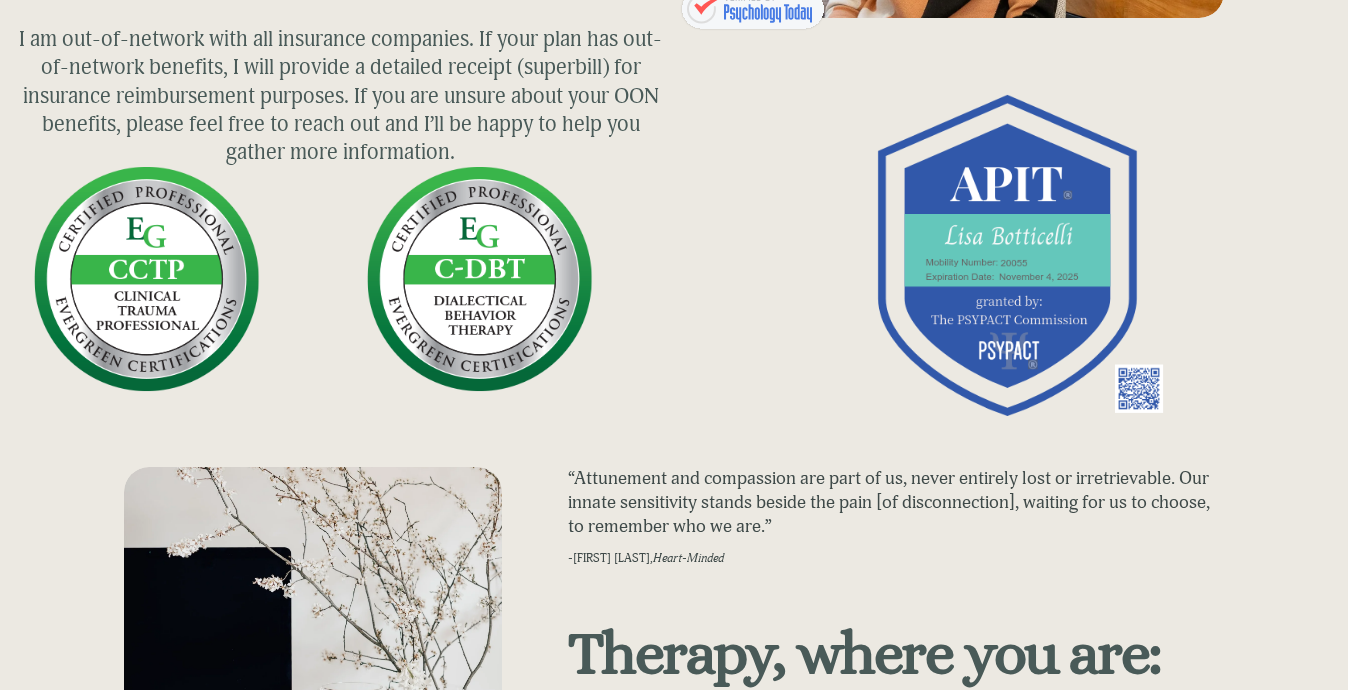 scroll, scrollTop: 430, scrollLeft: 0, axis: vertical 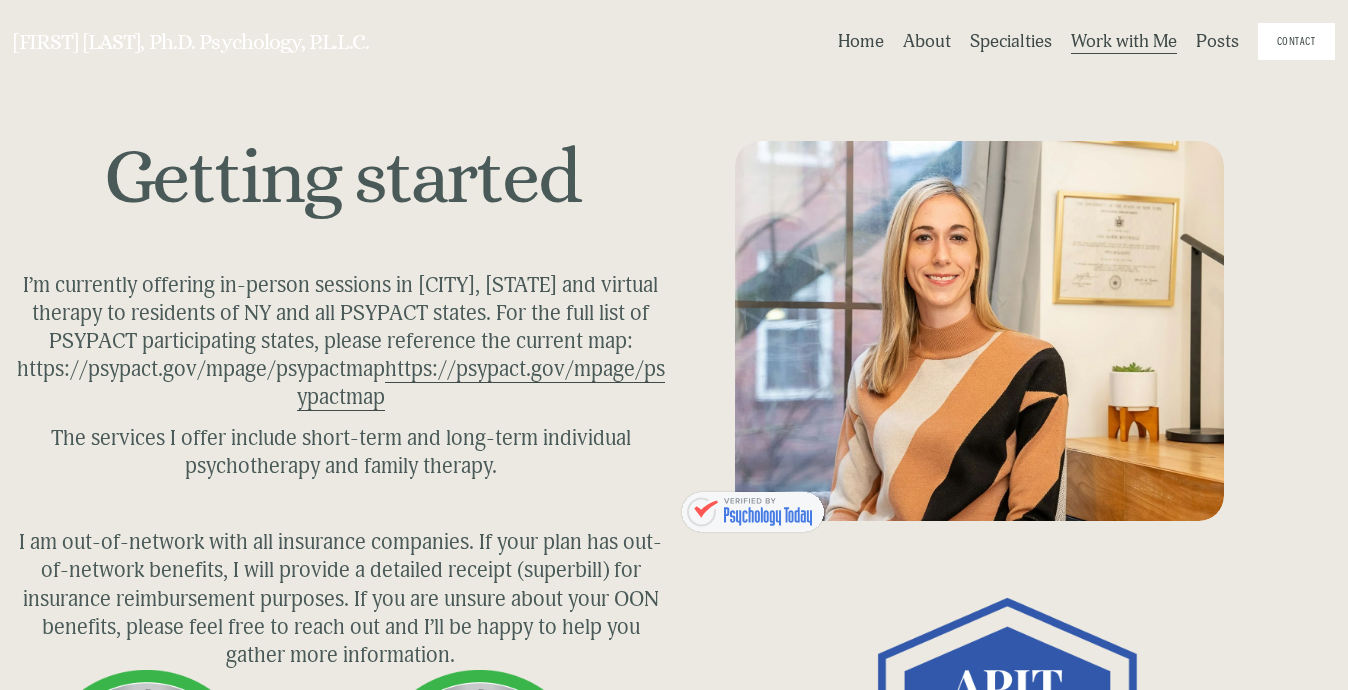 click on "About" at bounding box center [927, 42] 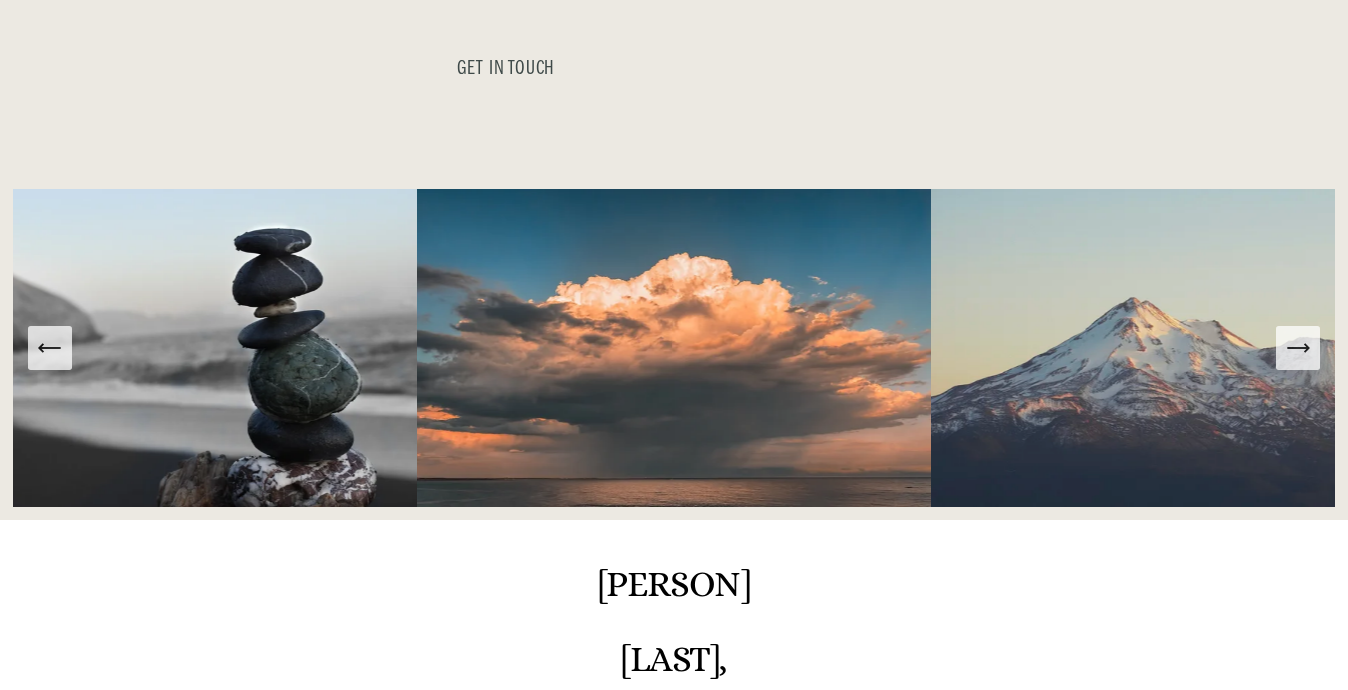 scroll, scrollTop: 4066, scrollLeft: 0, axis: vertical 